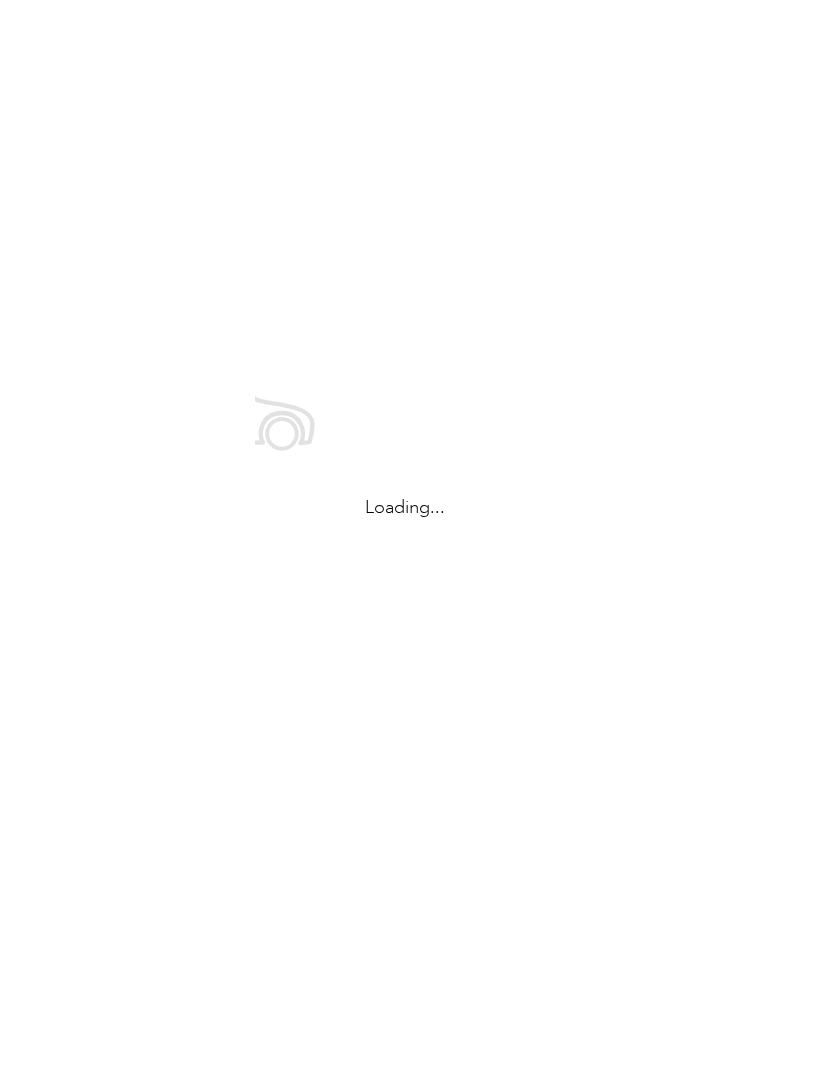scroll, scrollTop: 0, scrollLeft: 0, axis: both 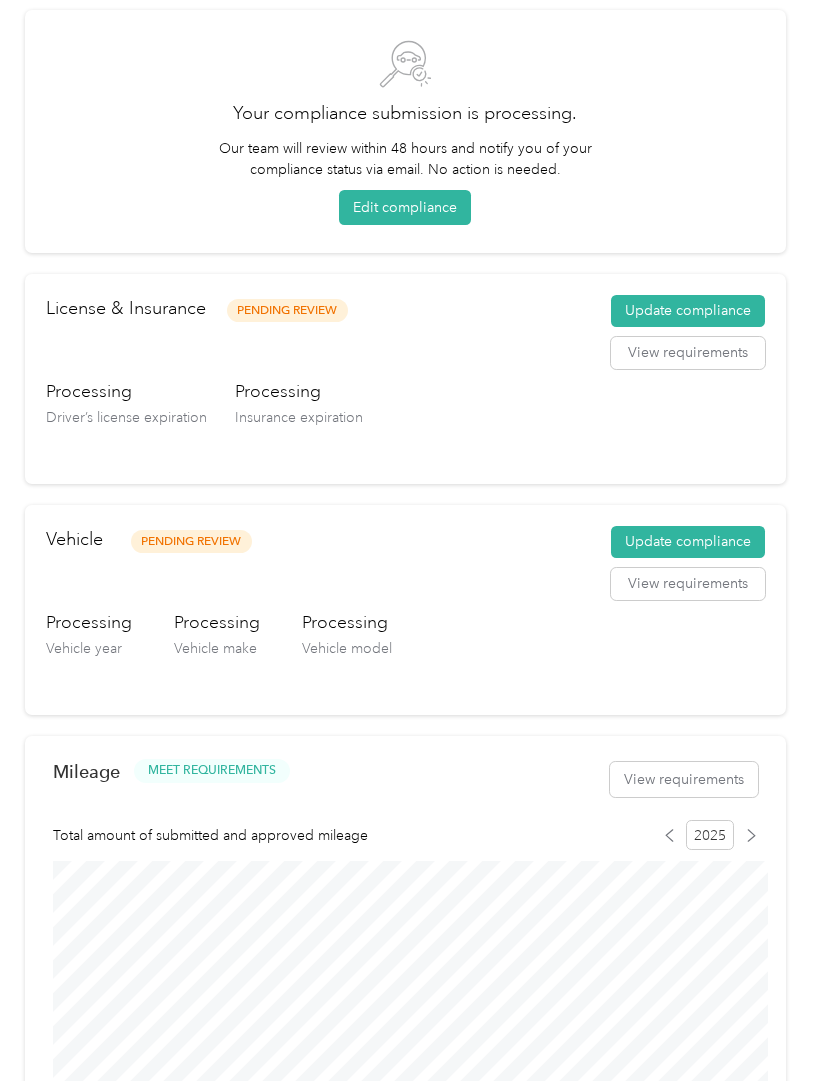 click on "View requirements" at bounding box center [688, 584] 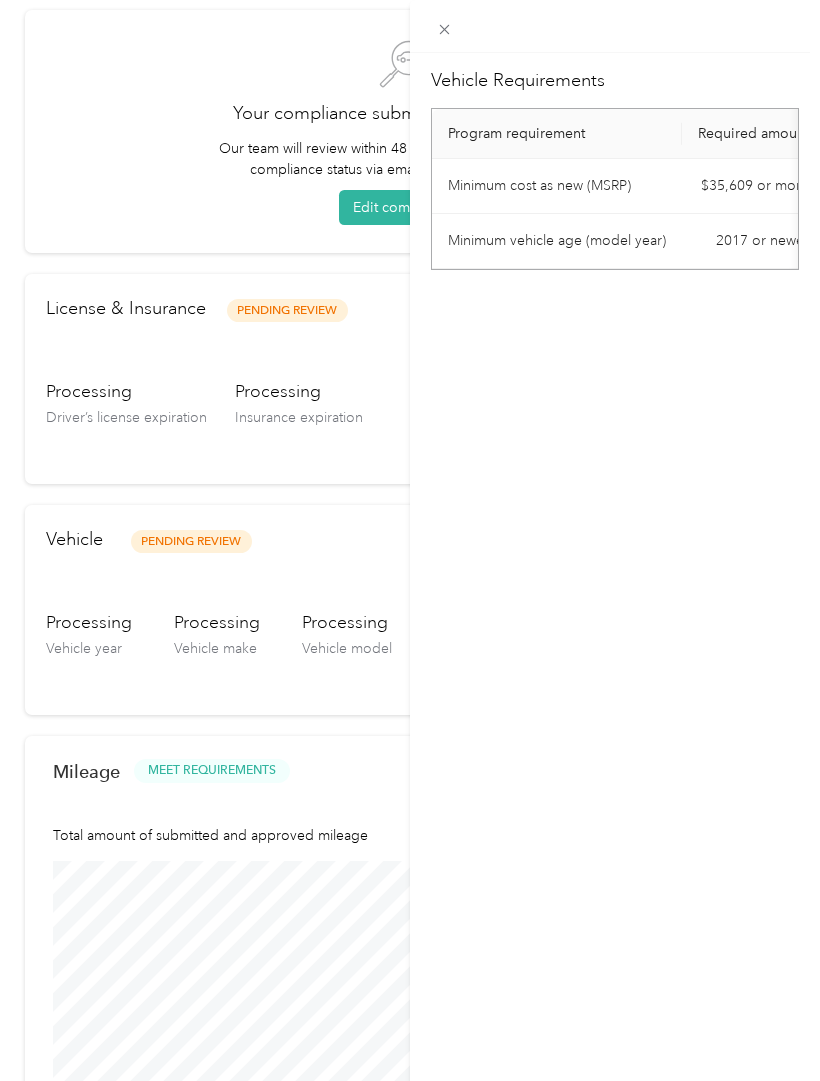 click on "Vehicle Requirements Program requirement Required amount     Minimum cost as new (MSRP) $35,609 or more Minimum vehicle age (model year) 2017 or newer" at bounding box center [410, 540] 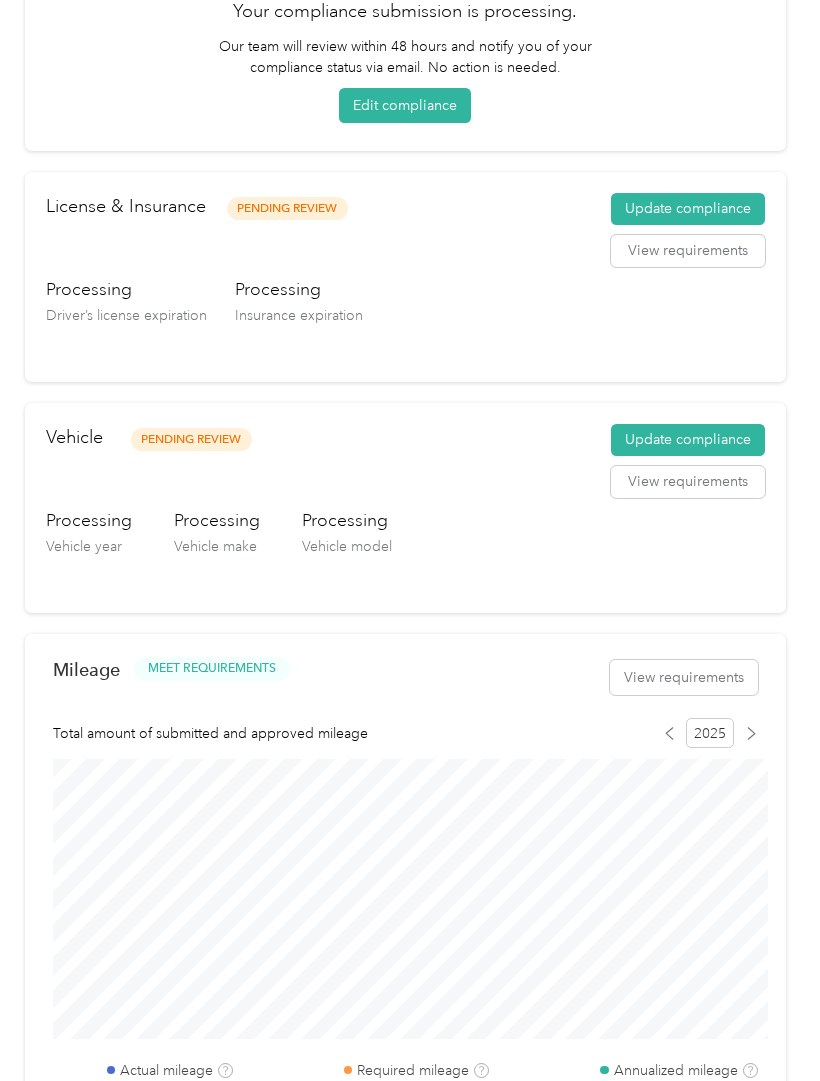 scroll, scrollTop: 201, scrollLeft: 0, axis: vertical 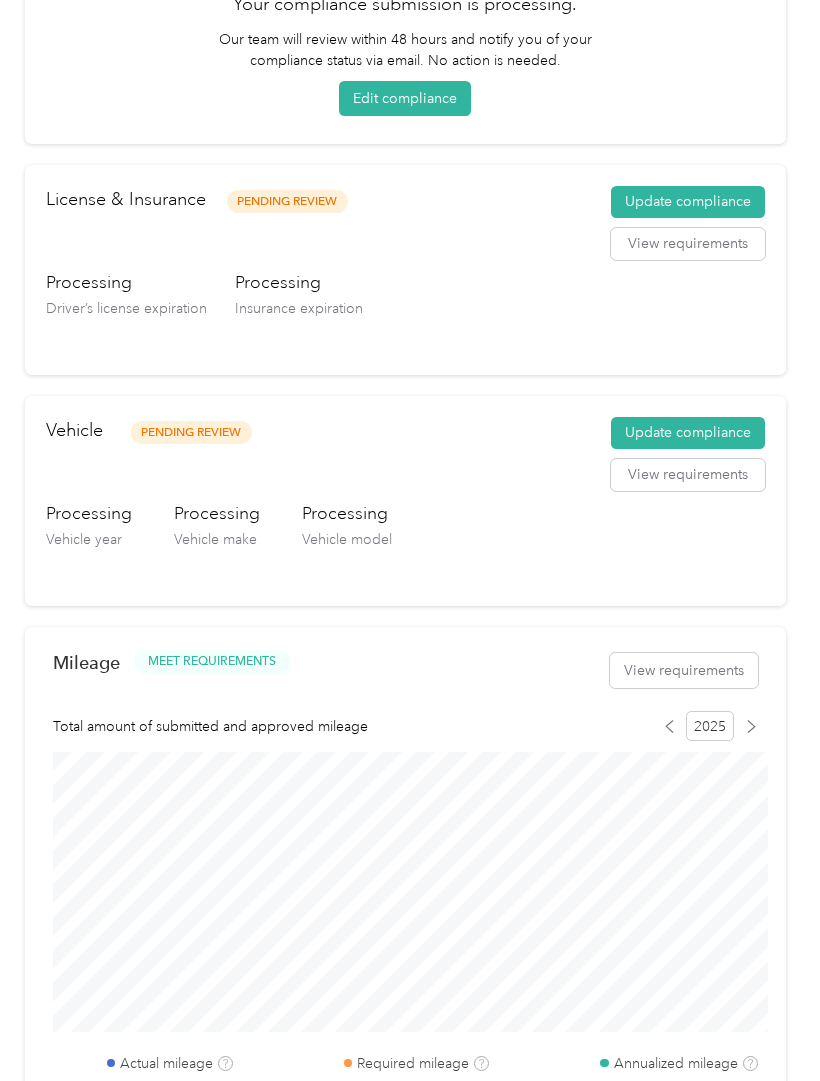 click on "Processing Vehicle year Processing Vehicle make Processing Vehicle model" at bounding box center (405, 543) 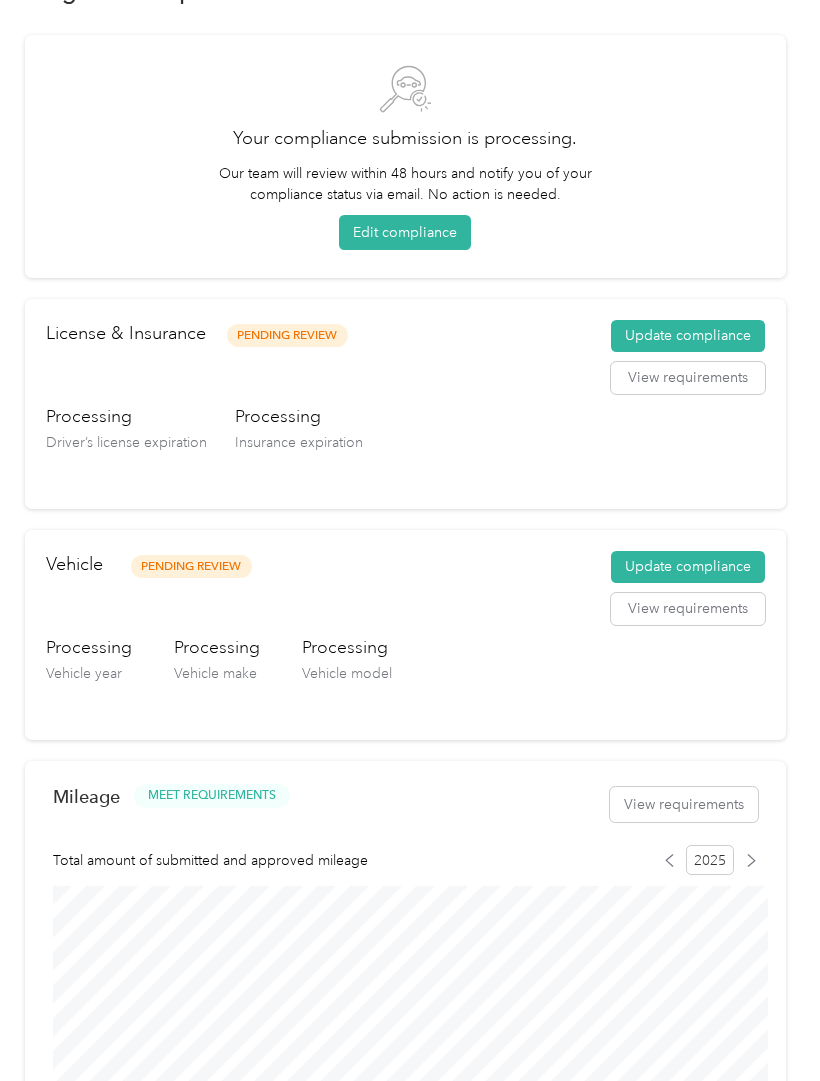 scroll, scrollTop: 65, scrollLeft: 0, axis: vertical 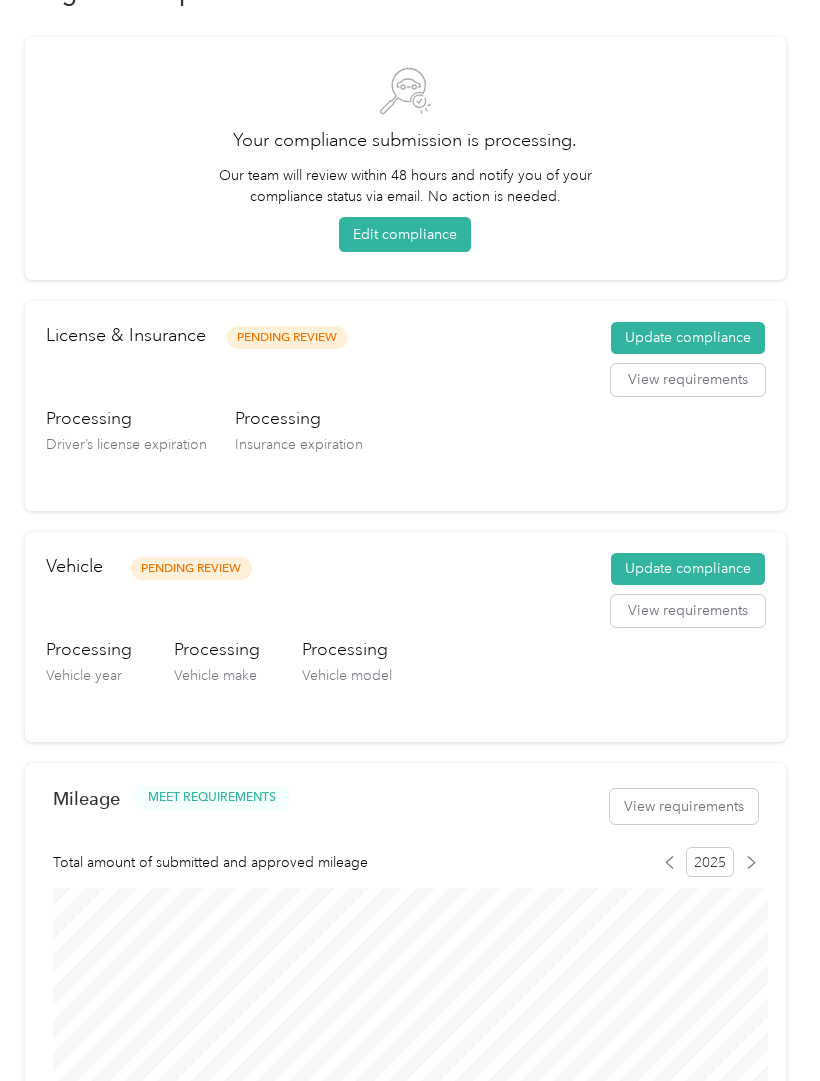 click on "Vehicle Pending Review Update compliance View requirements" at bounding box center (405, 595) 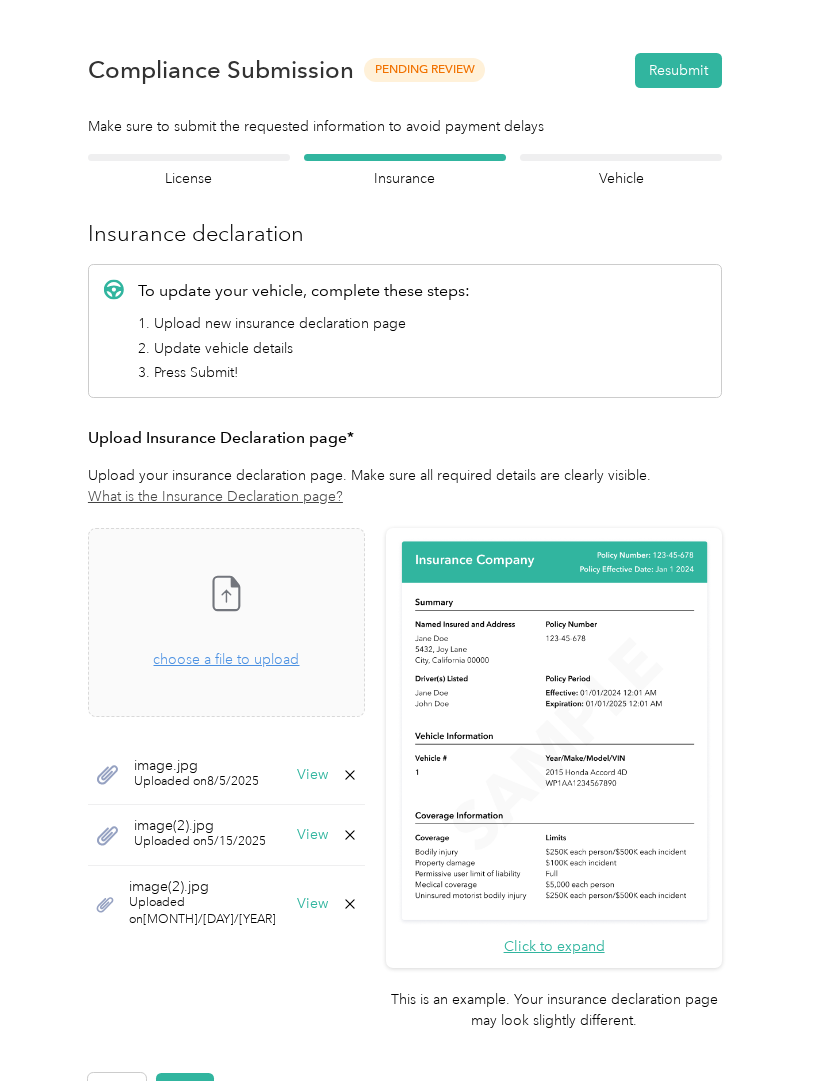 click on "Next" at bounding box center (185, 1090) 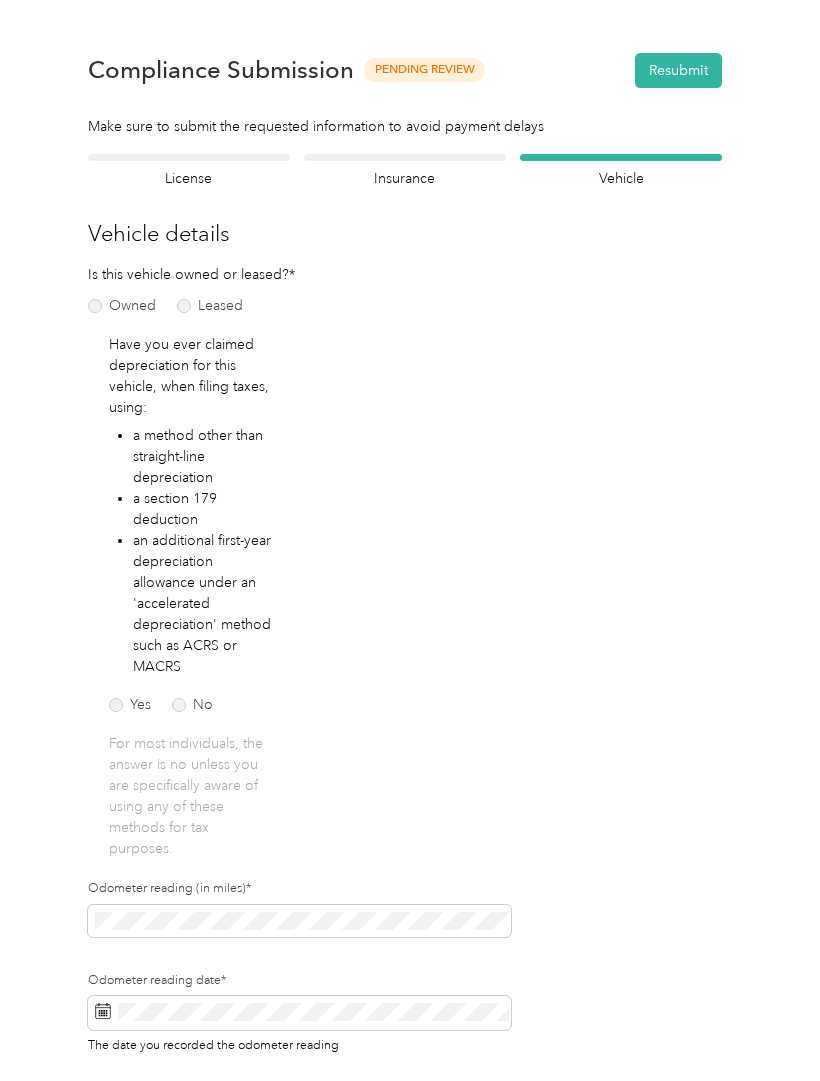 click on "Insurance" at bounding box center (405, 178) 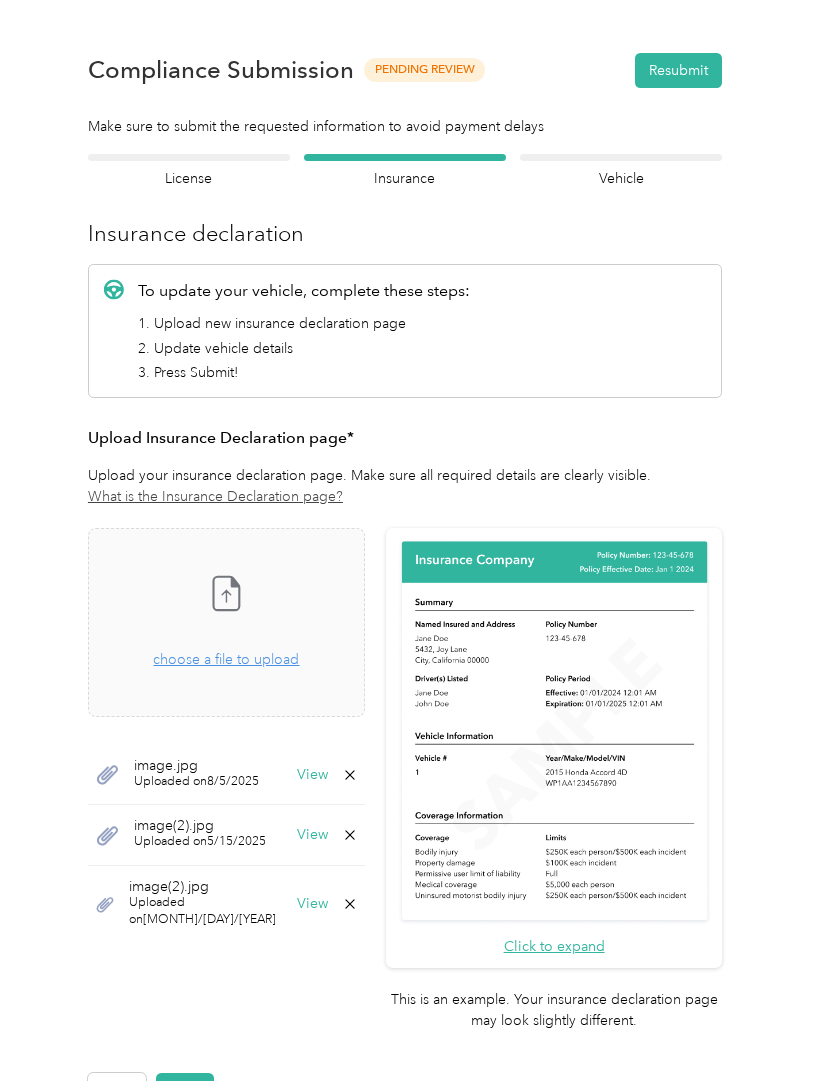 click on "Take a photo or choose a photo from your library Drag and drop your file here, or choose a file to upload" at bounding box center [226, 622] 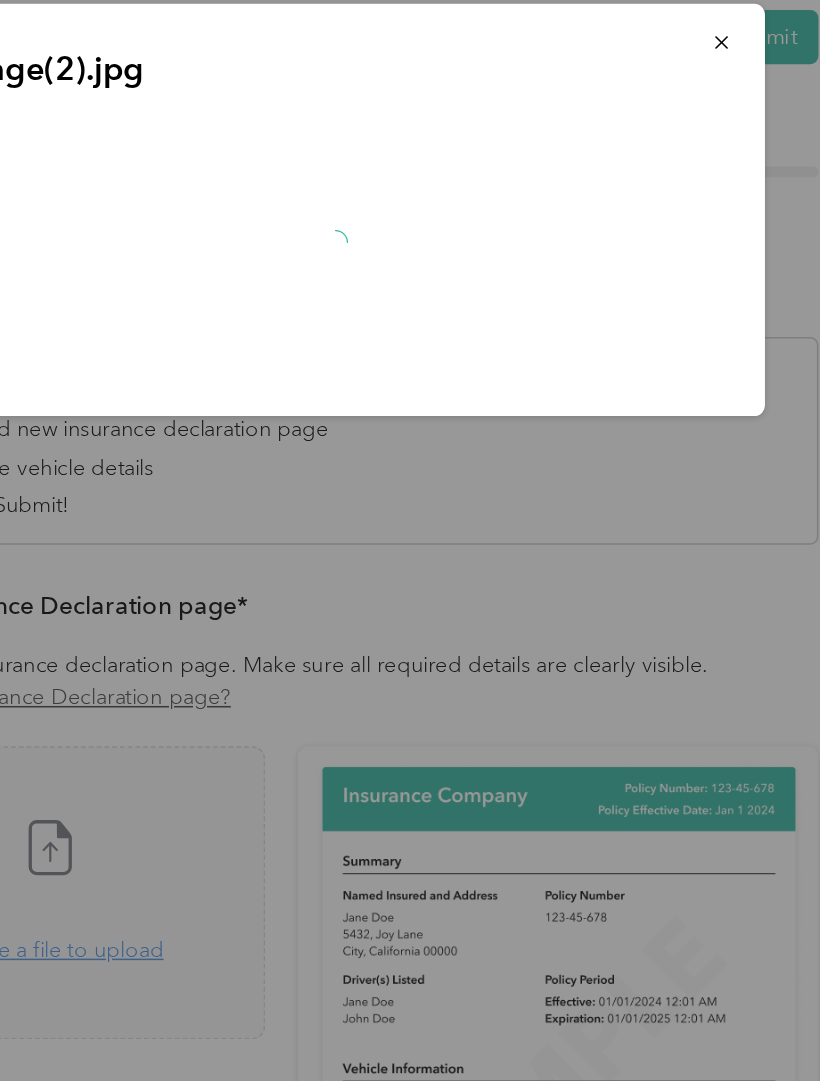 scroll, scrollTop: 0, scrollLeft: 0, axis: both 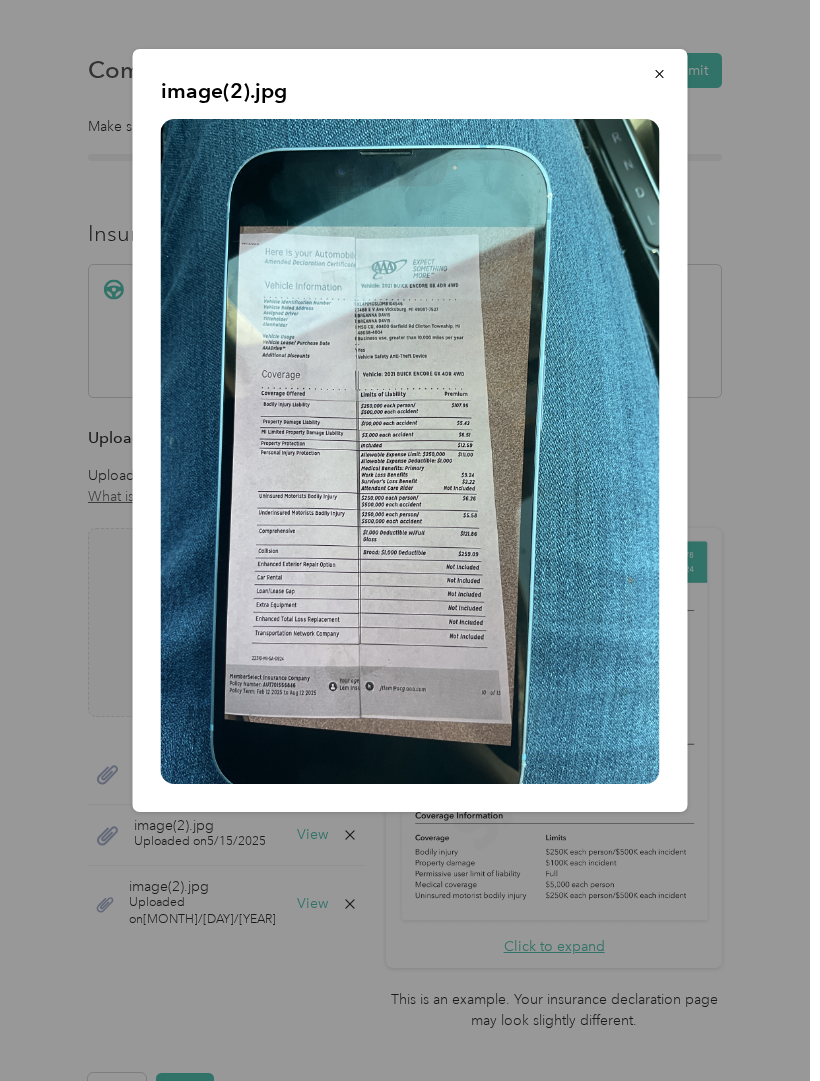 click at bounding box center (660, 73) 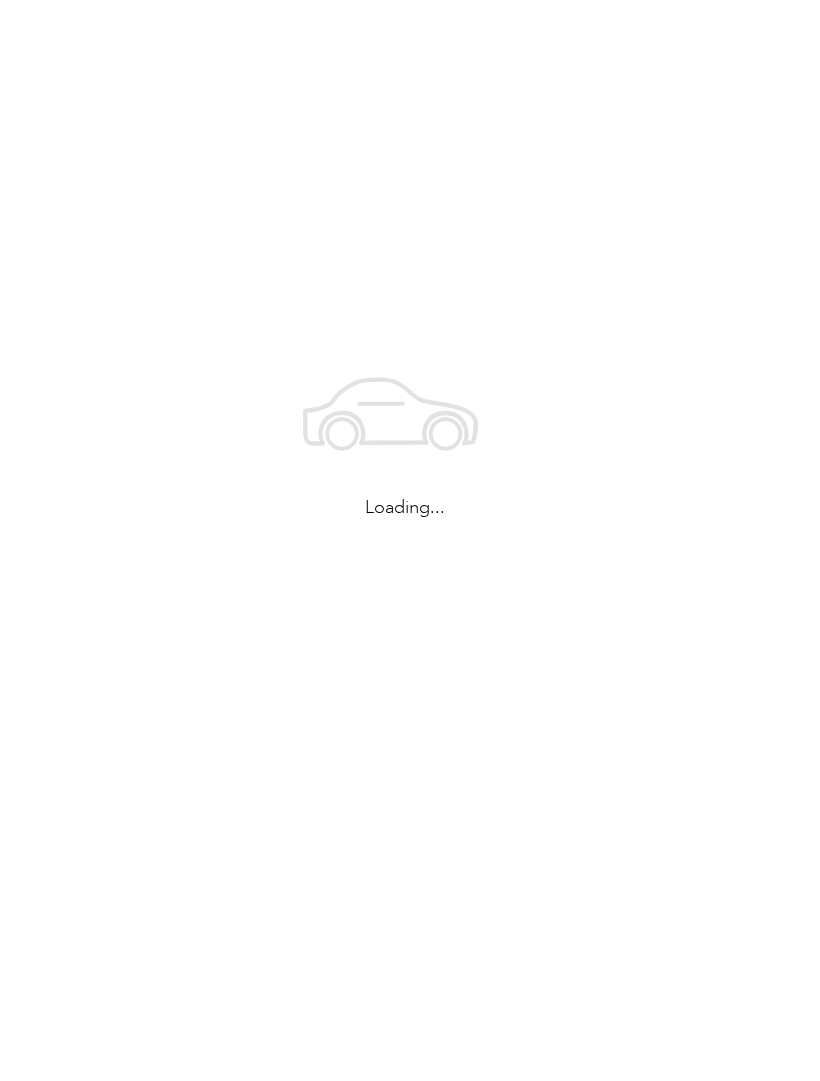 scroll, scrollTop: 0, scrollLeft: 0, axis: both 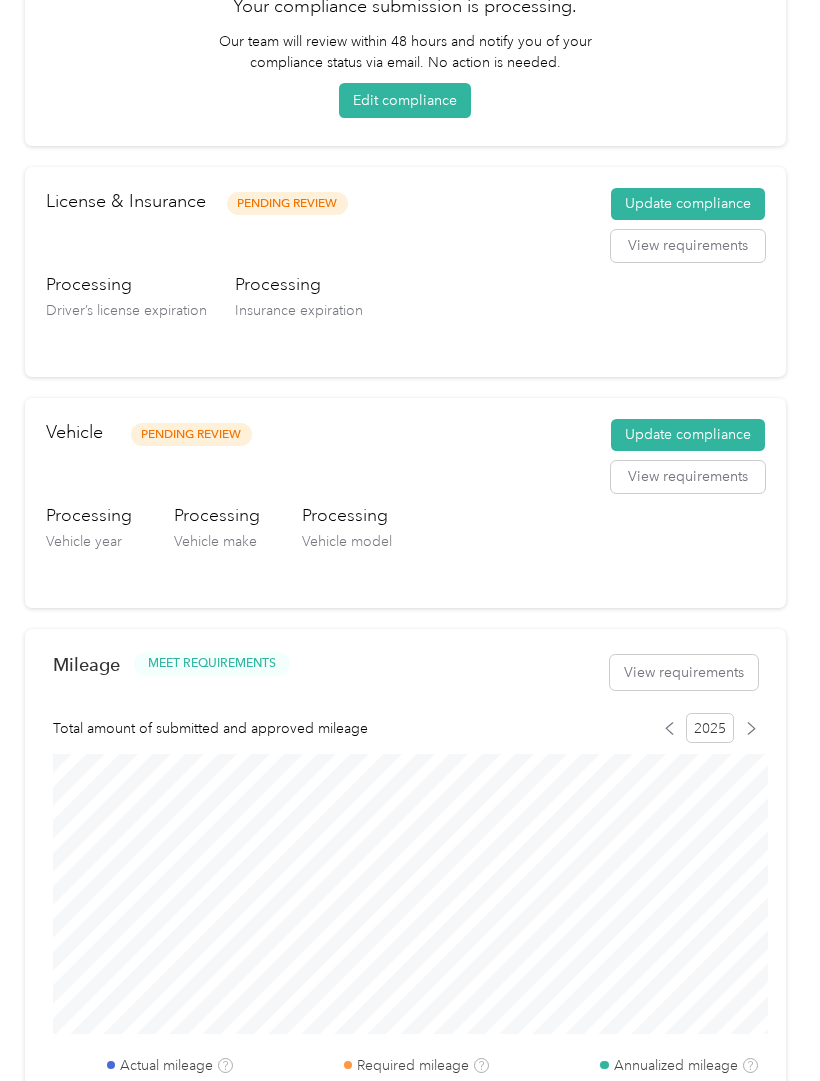 click on "Update compliance" at bounding box center [688, 435] 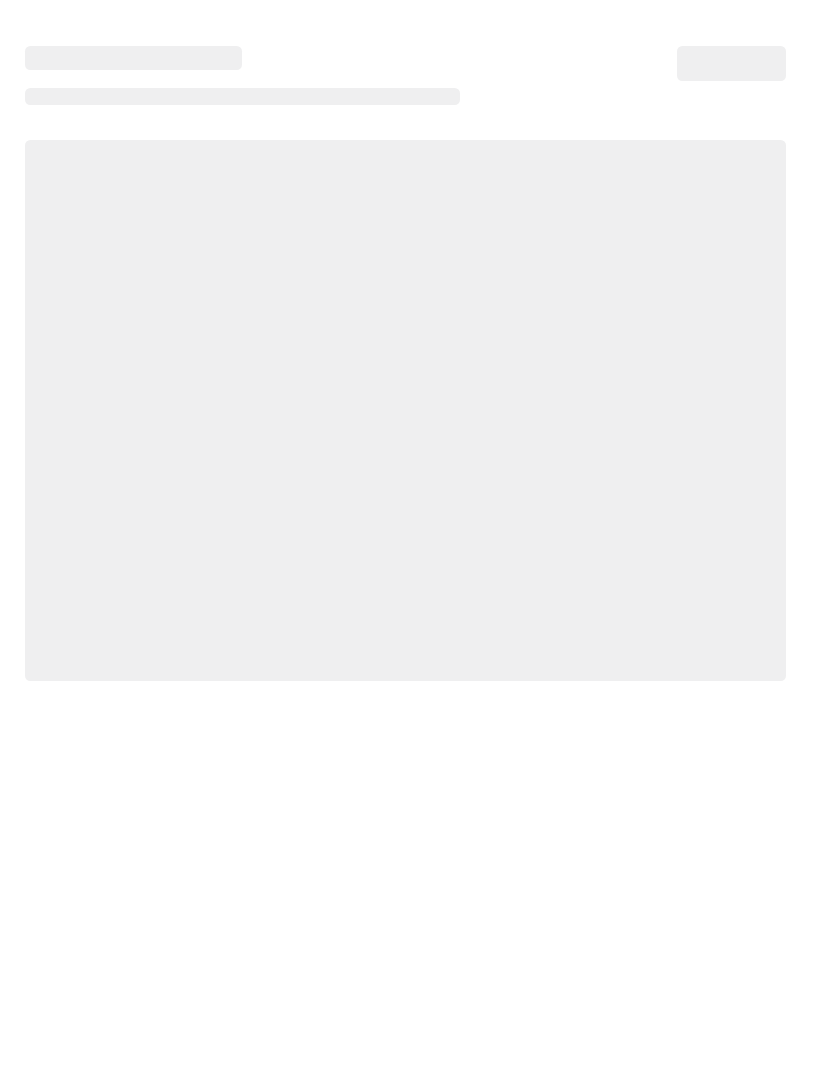 scroll, scrollTop: 0, scrollLeft: 0, axis: both 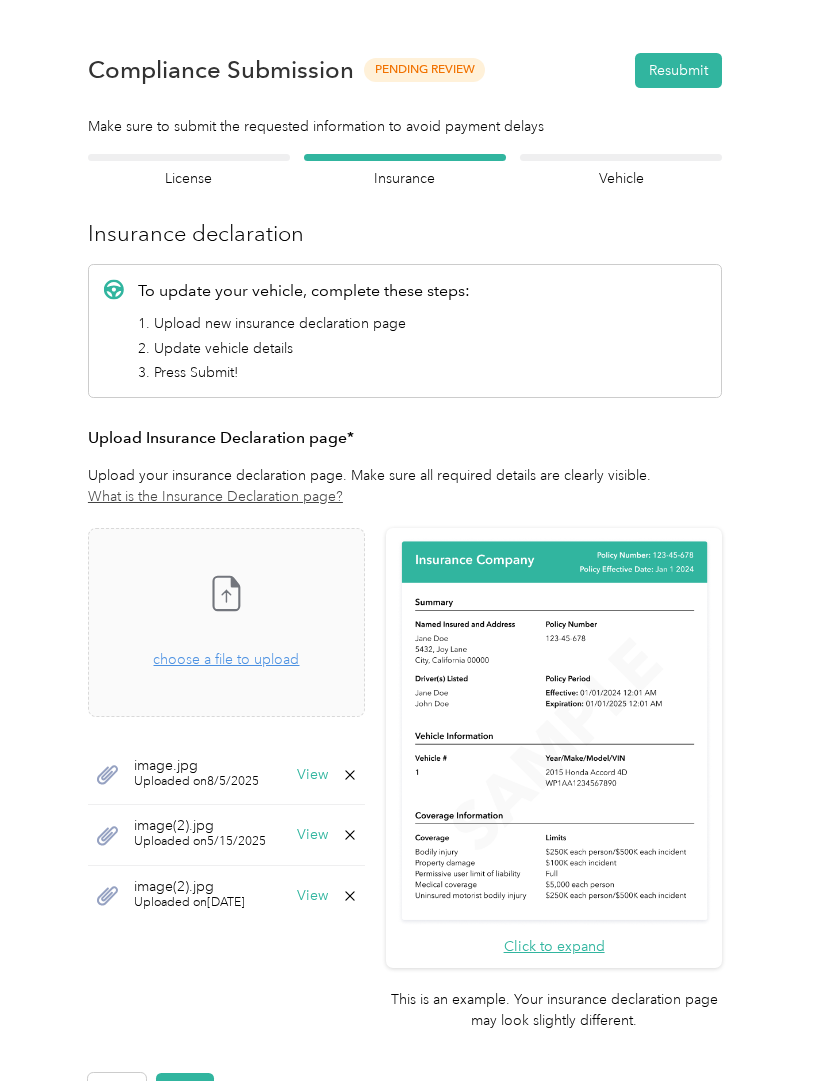 click 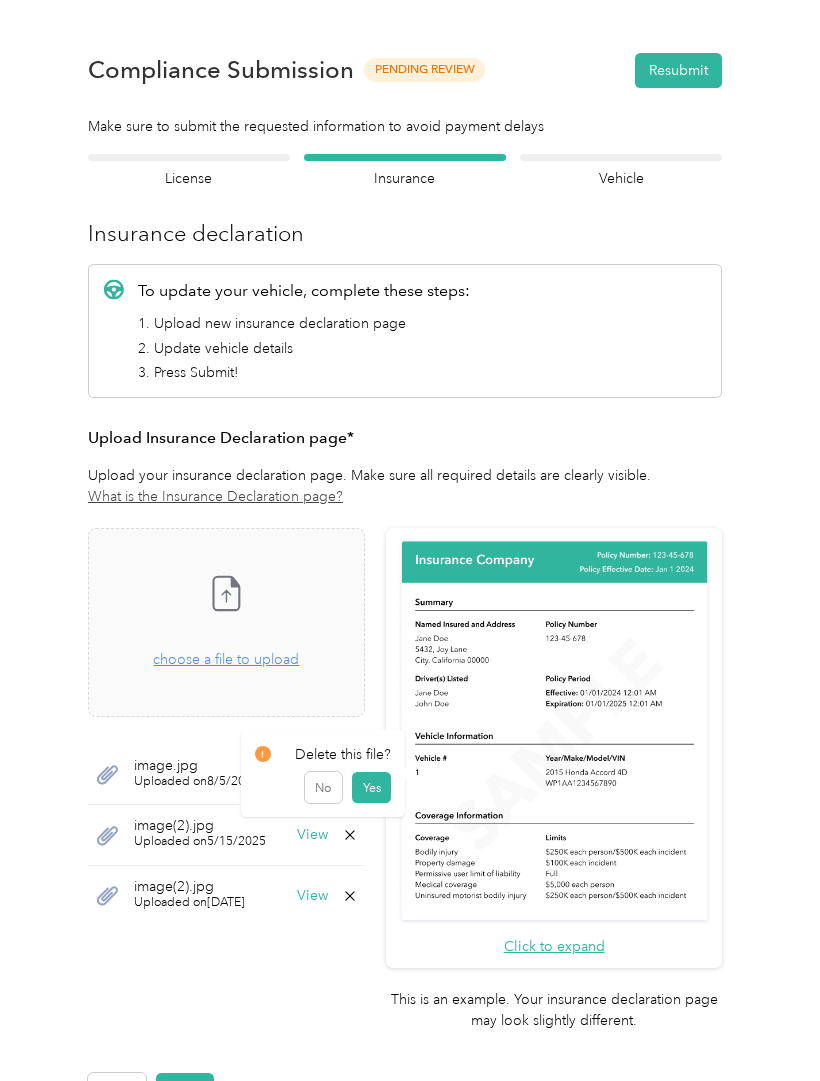 click on "Yes" at bounding box center (371, 788) 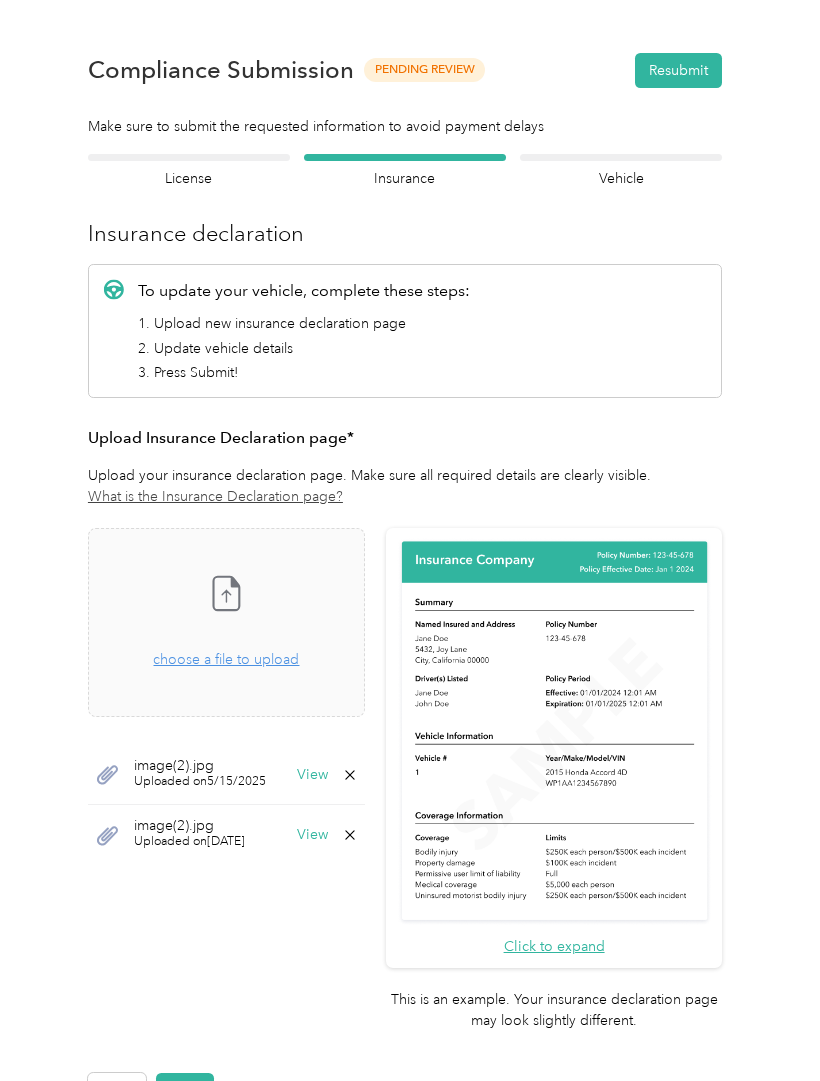 click on "choose a file to upload" at bounding box center [226, 659] 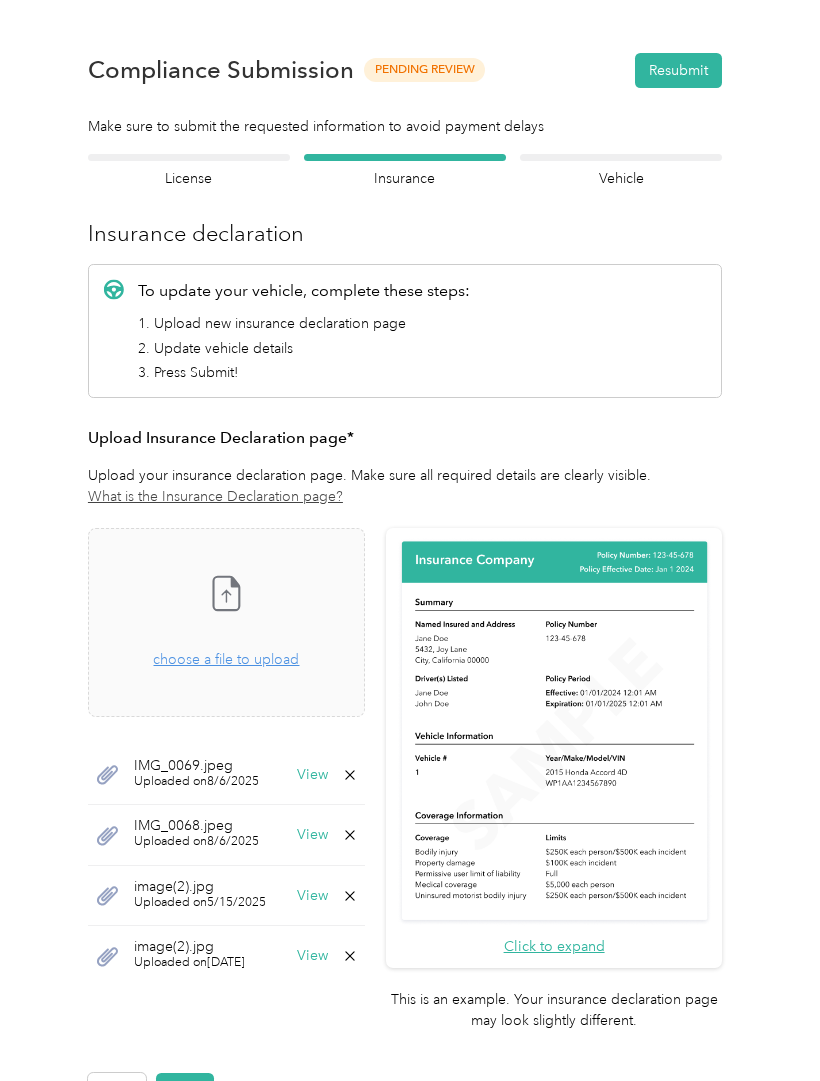 scroll, scrollTop: 0, scrollLeft: 0, axis: both 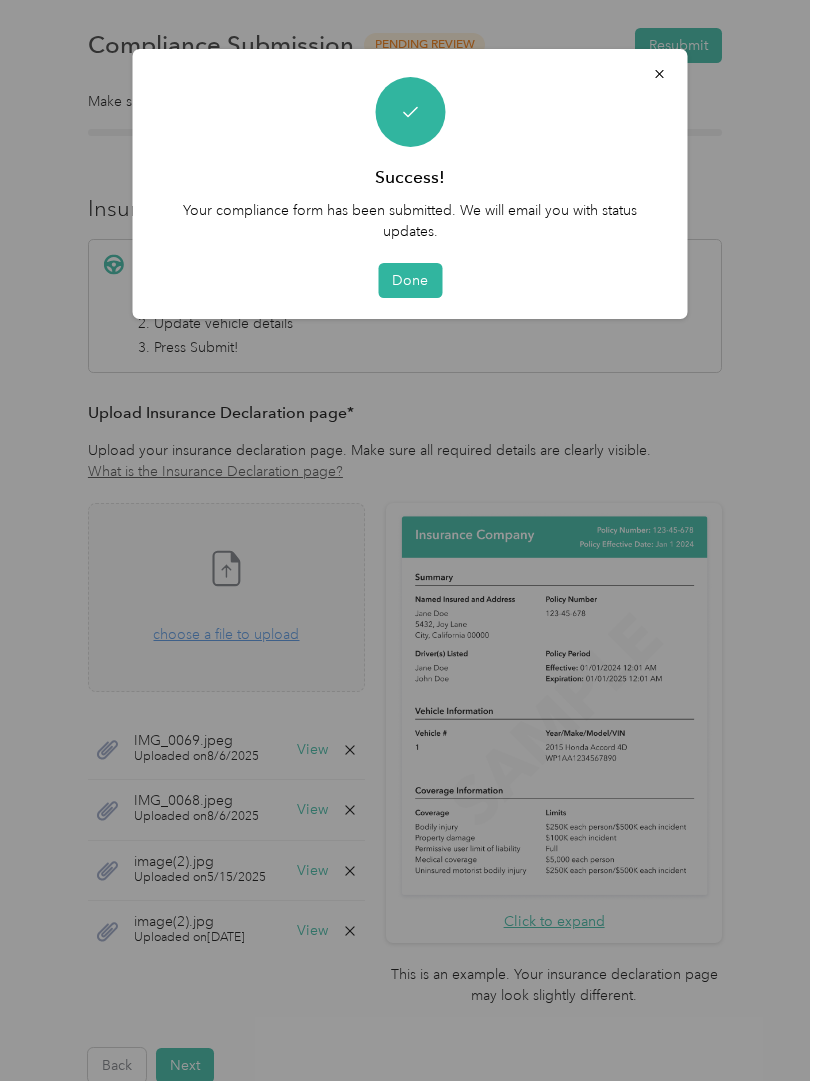 click on "Done" at bounding box center (410, 280) 